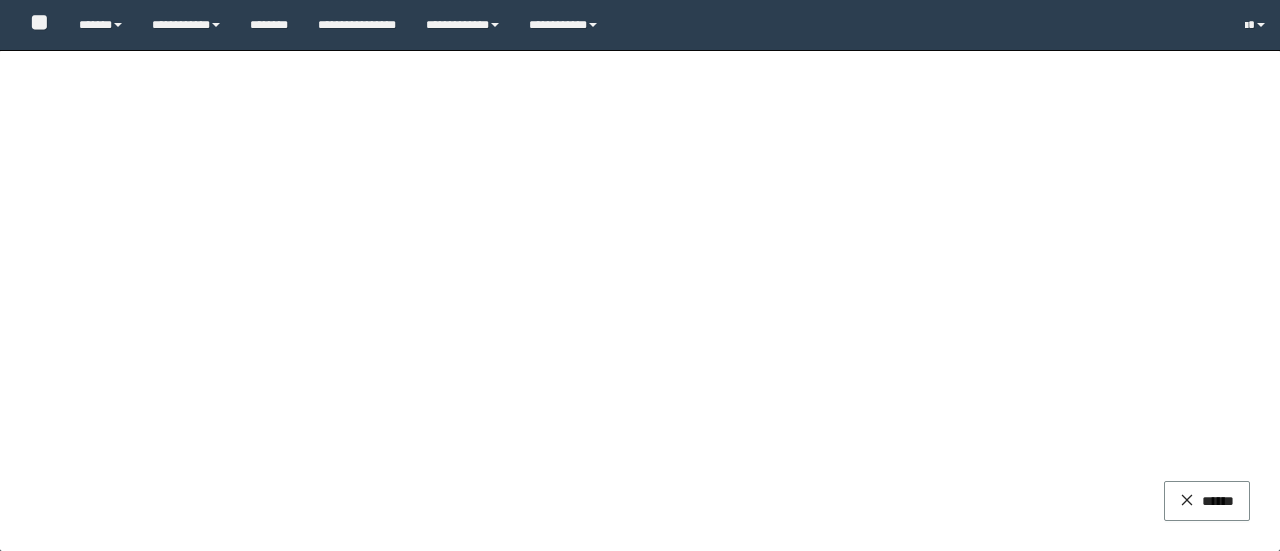 click on "**********" at bounding box center [186, 25] 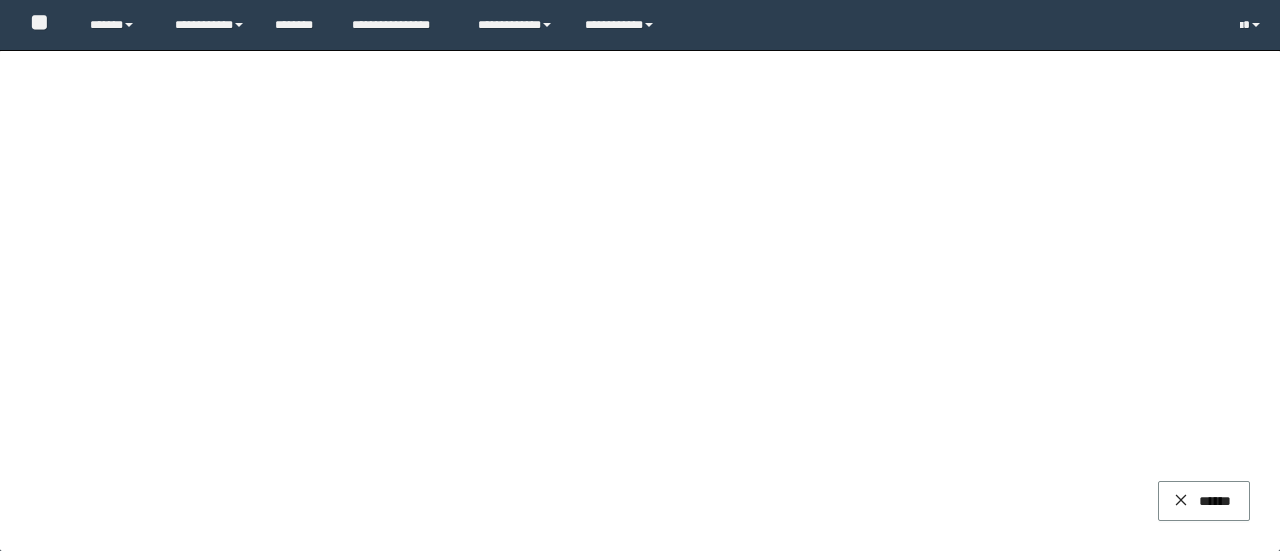 scroll, scrollTop: 0, scrollLeft: 0, axis: both 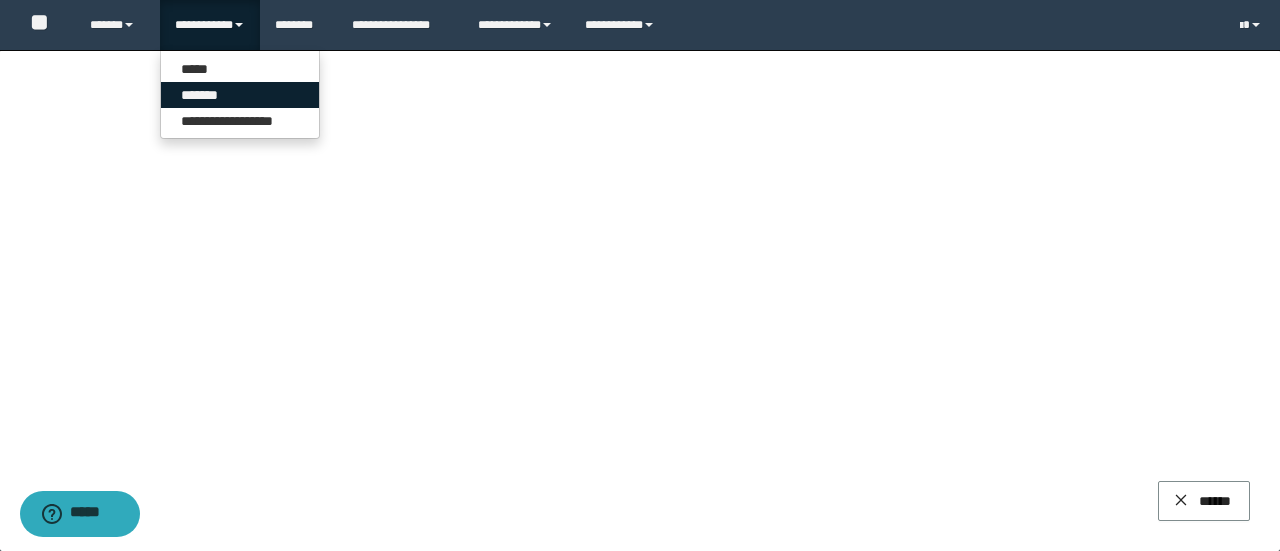 click on "*******" at bounding box center (240, 95) 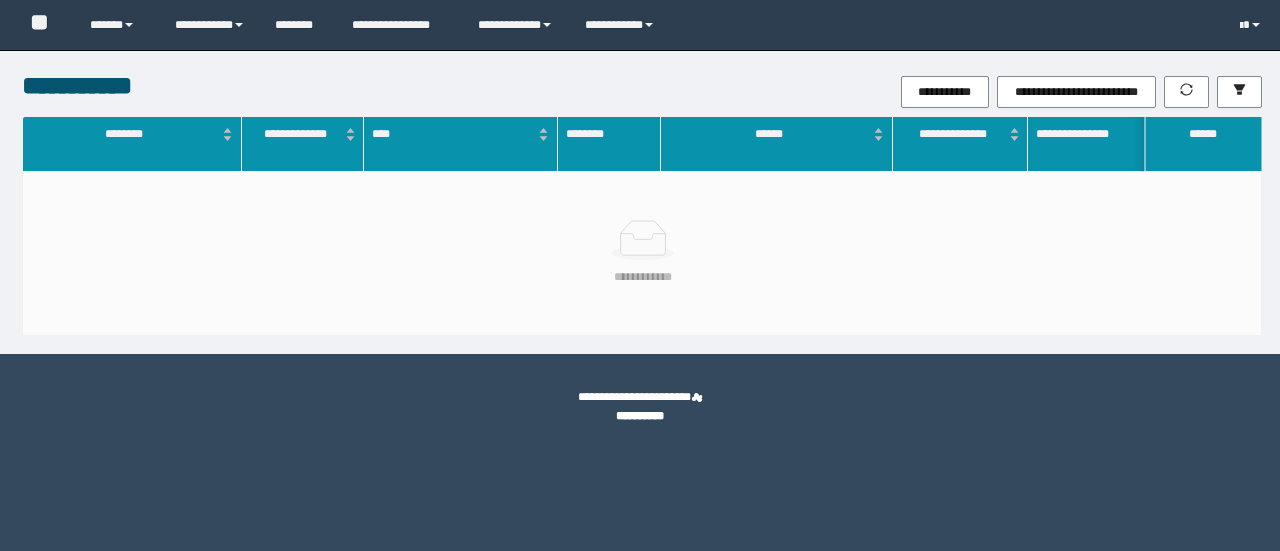 scroll, scrollTop: 0, scrollLeft: 0, axis: both 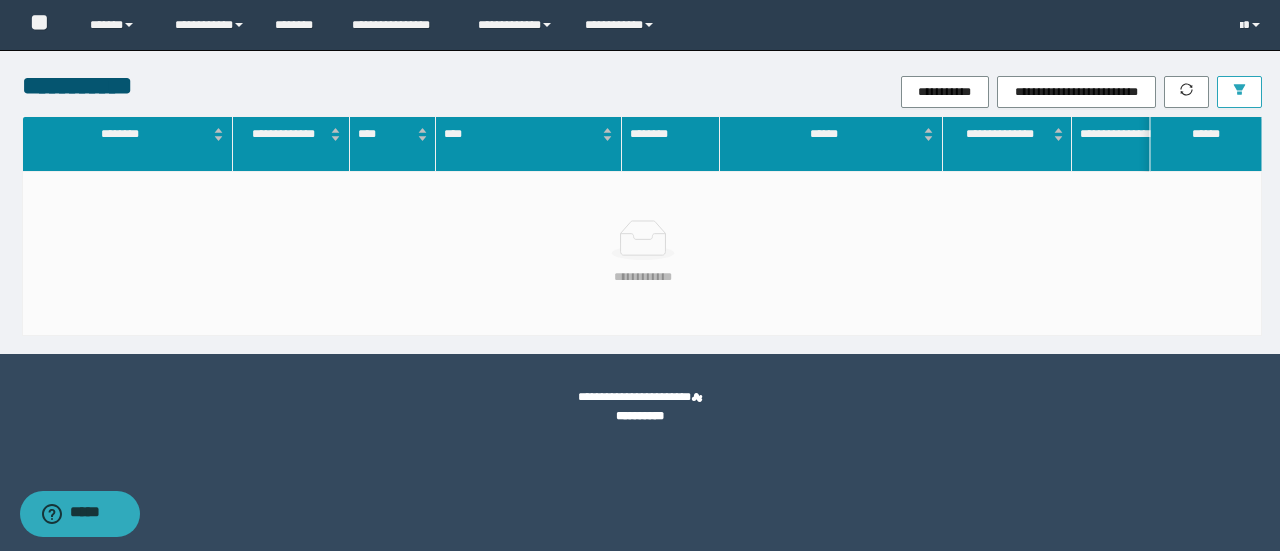 click at bounding box center [1239, 92] 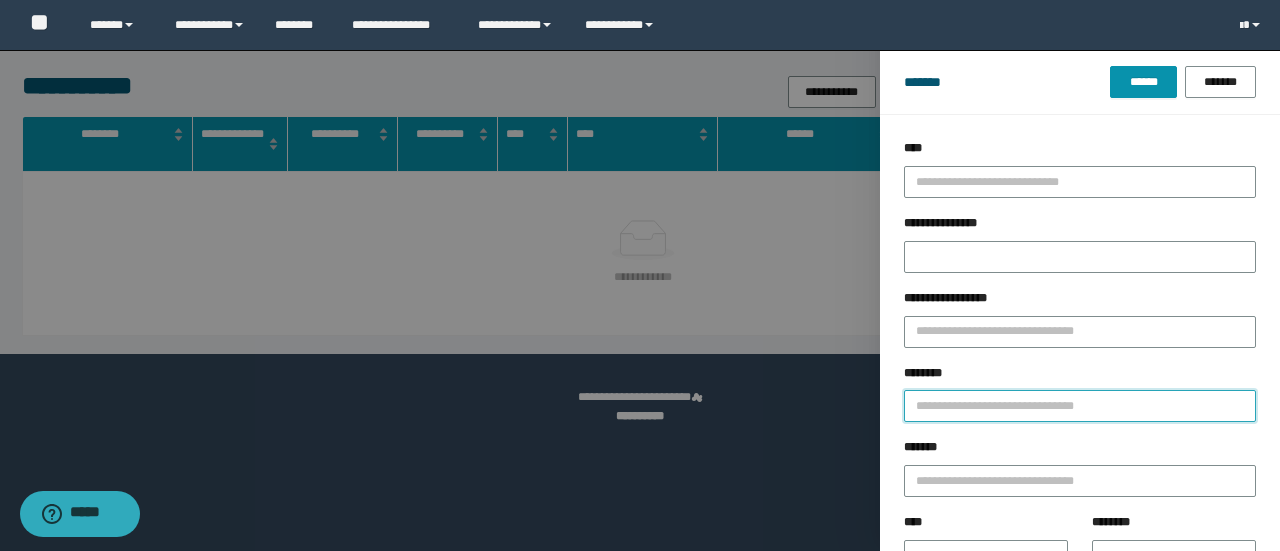 click on "********" at bounding box center [1080, 406] 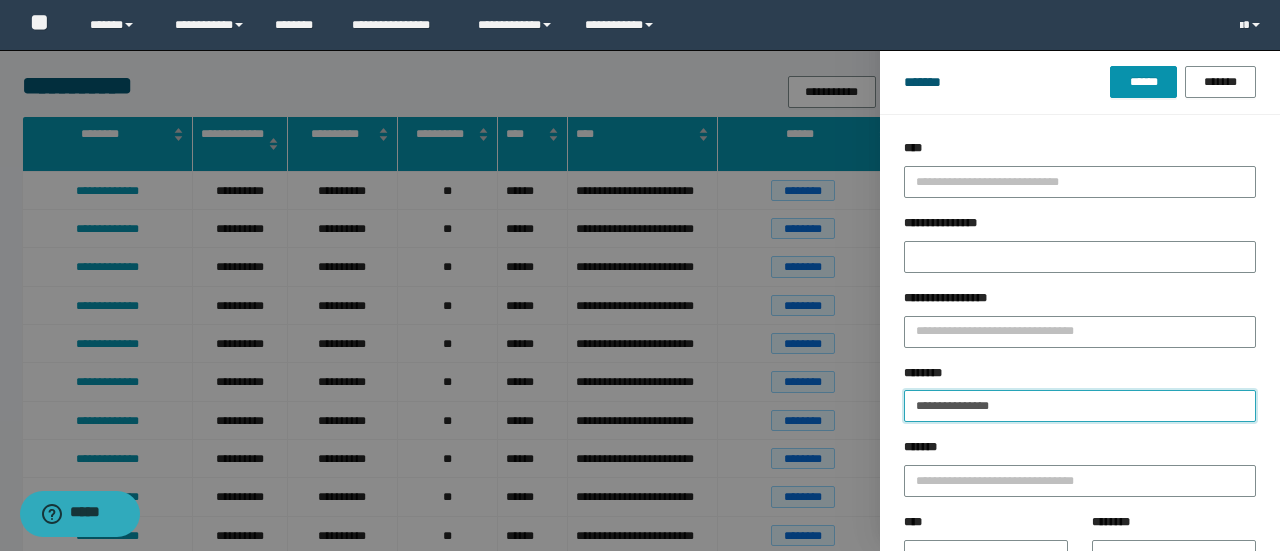 click on "******" at bounding box center (1143, 82) 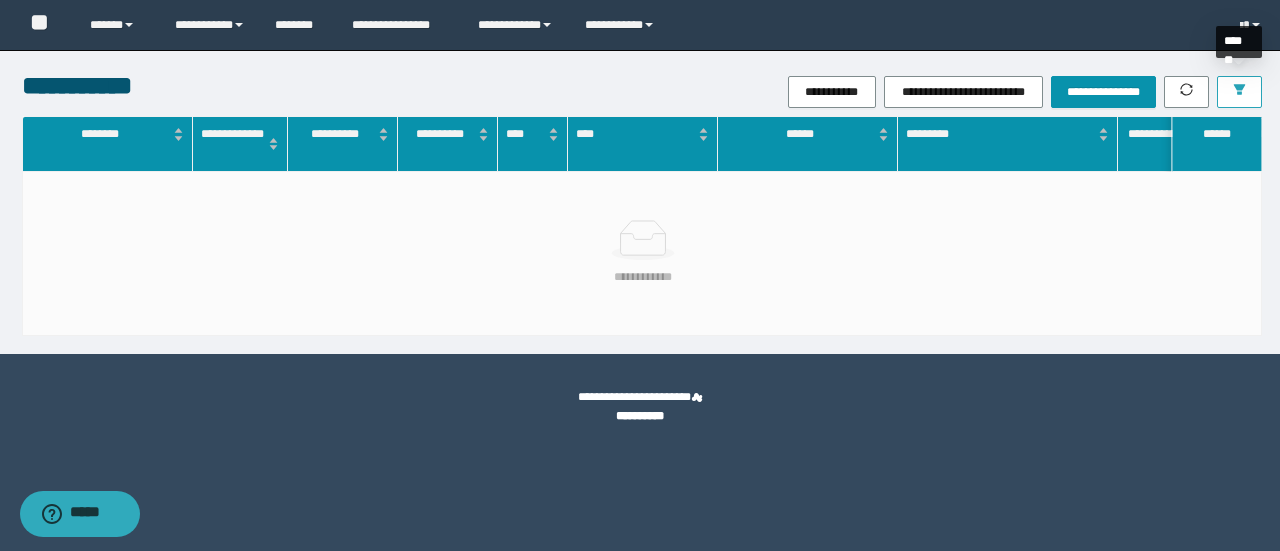 click at bounding box center (1239, 92) 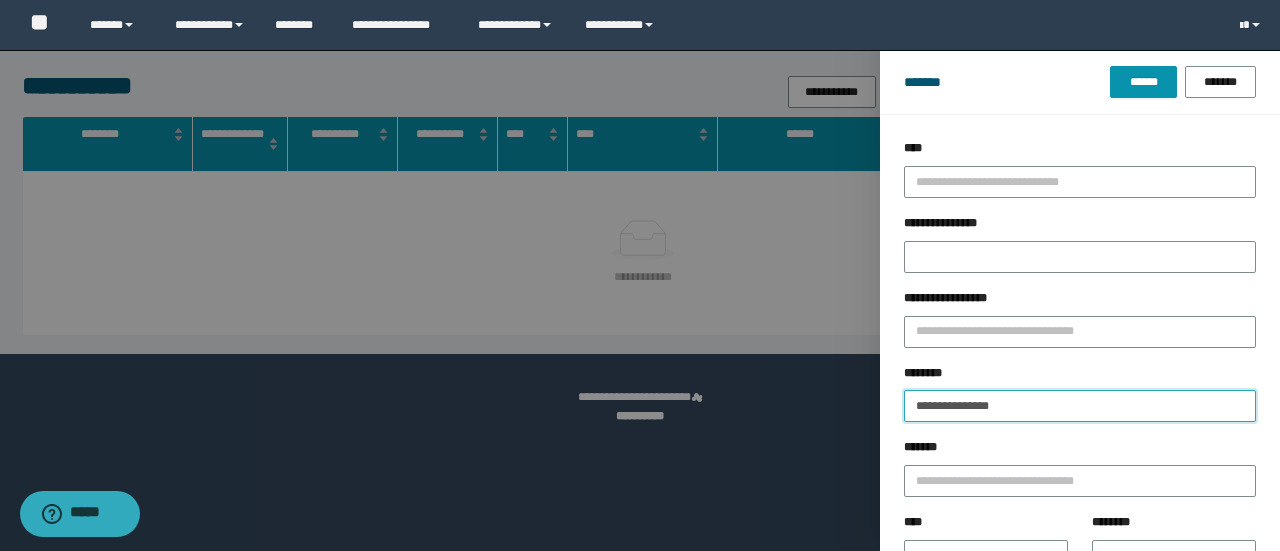 click on "**********" at bounding box center [1080, 406] 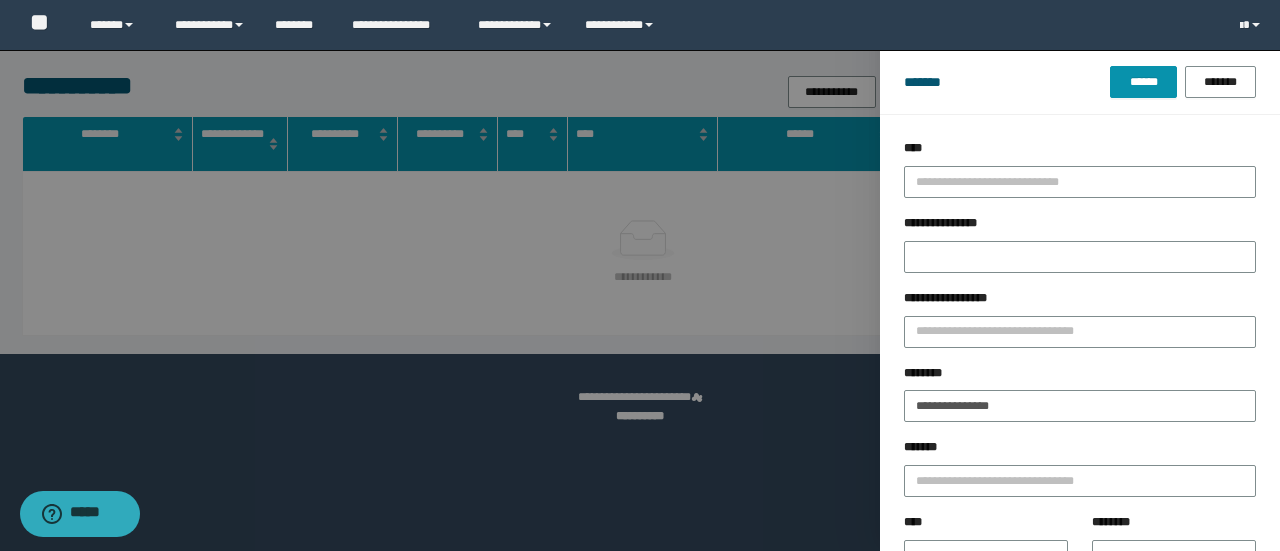 click on "********" at bounding box center (1080, 377) 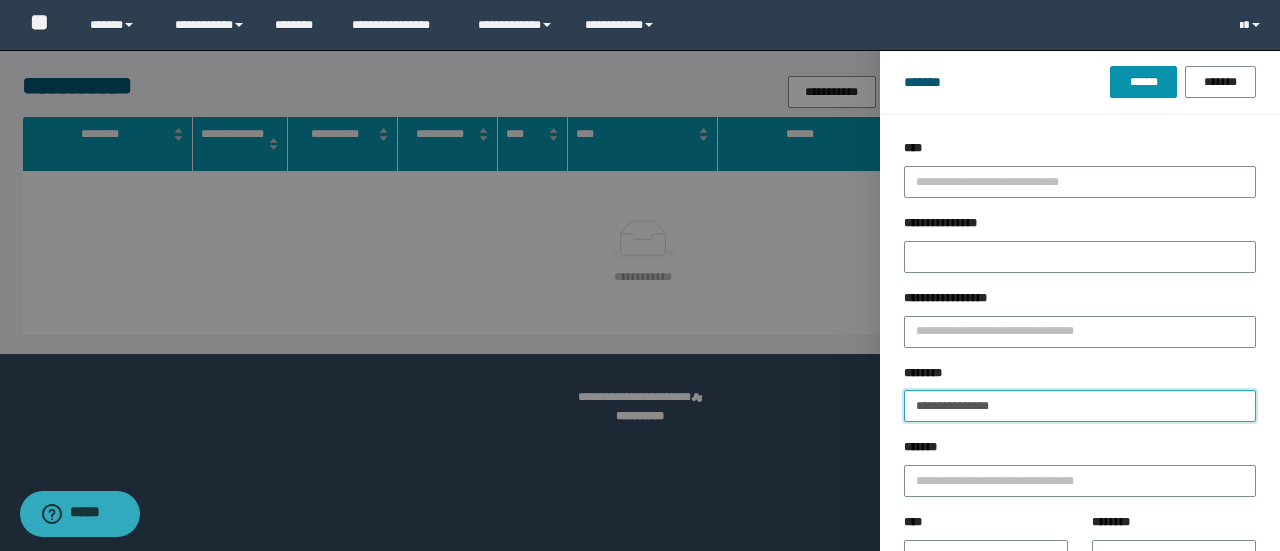 drag, startPoint x: 1046, startPoint y: 405, endPoint x: 733, endPoint y: 365, distance: 315.54556 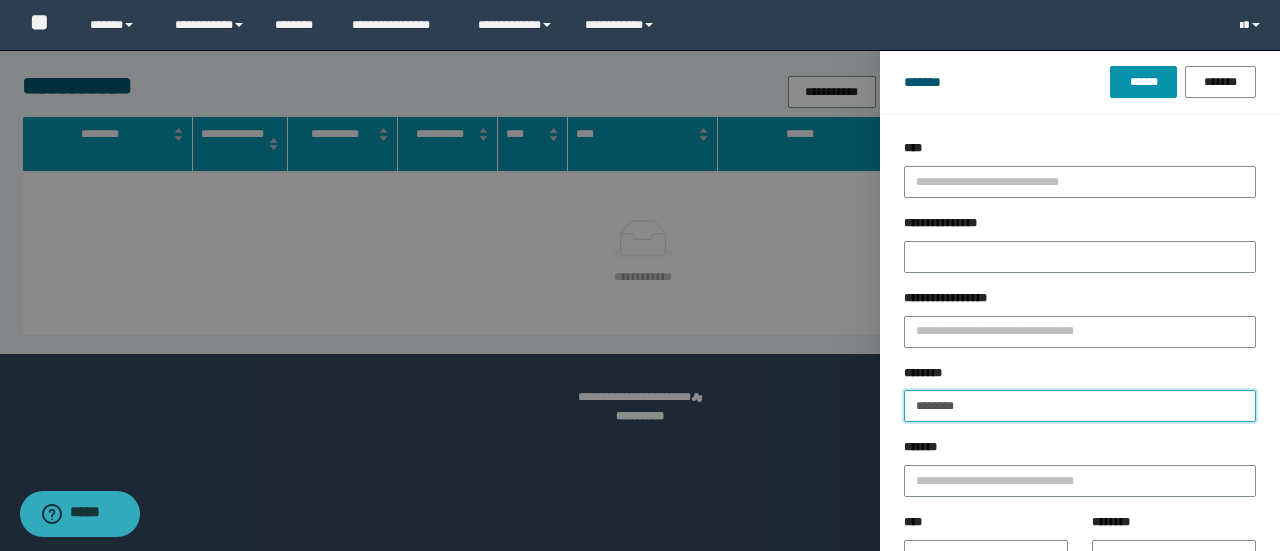 type on "********" 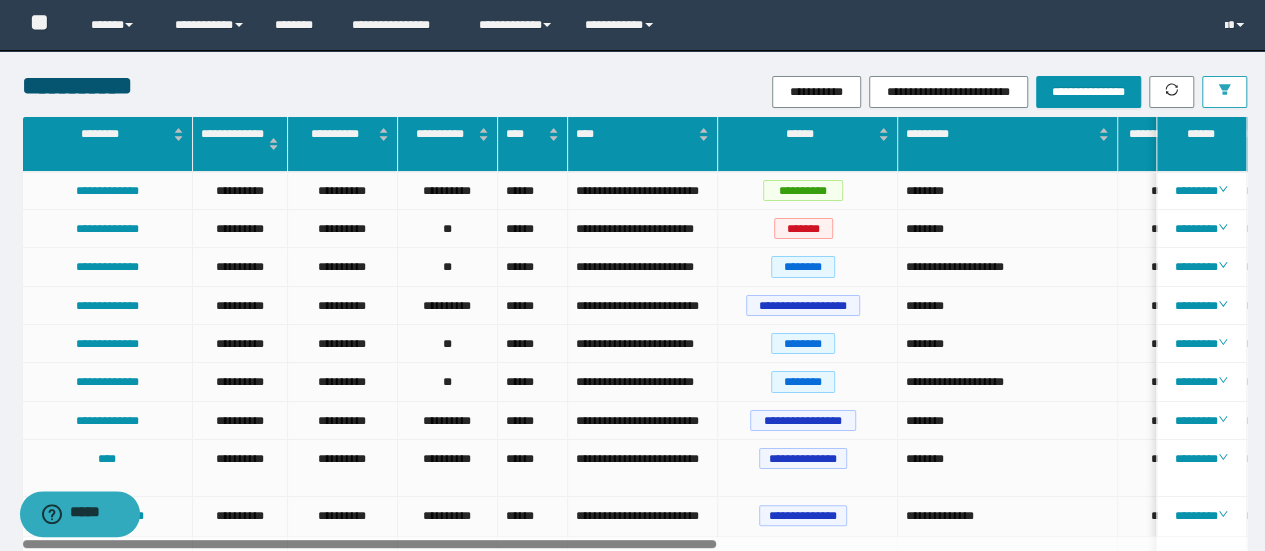 scroll, scrollTop: 0, scrollLeft: 17, axis: horizontal 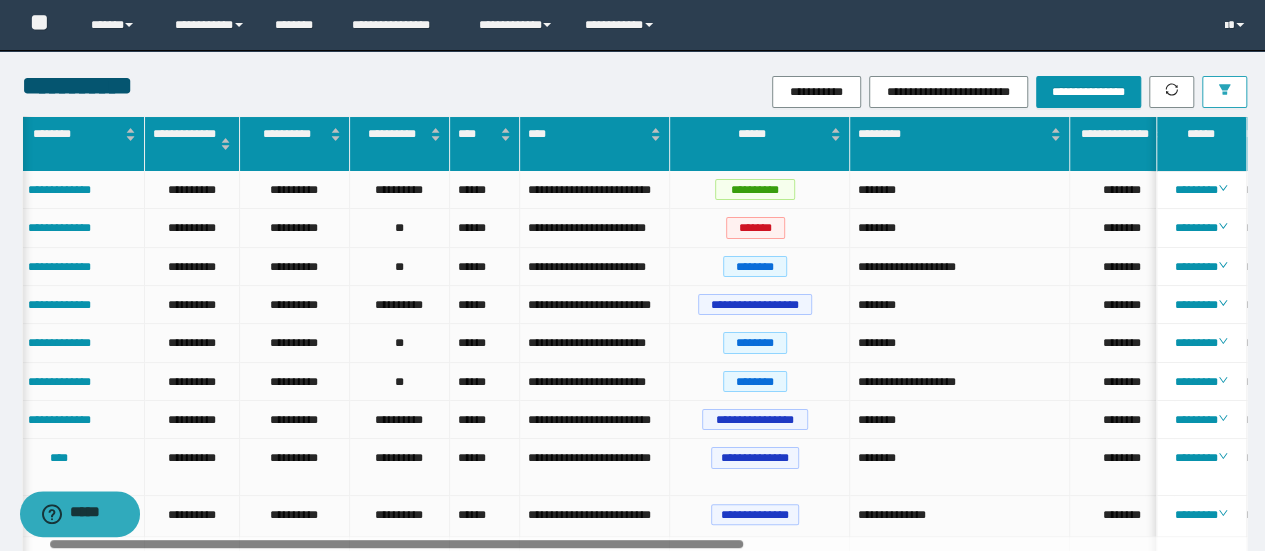 drag, startPoint x: 669, startPoint y: 541, endPoint x: 799, endPoint y: 558, distance: 131.10683 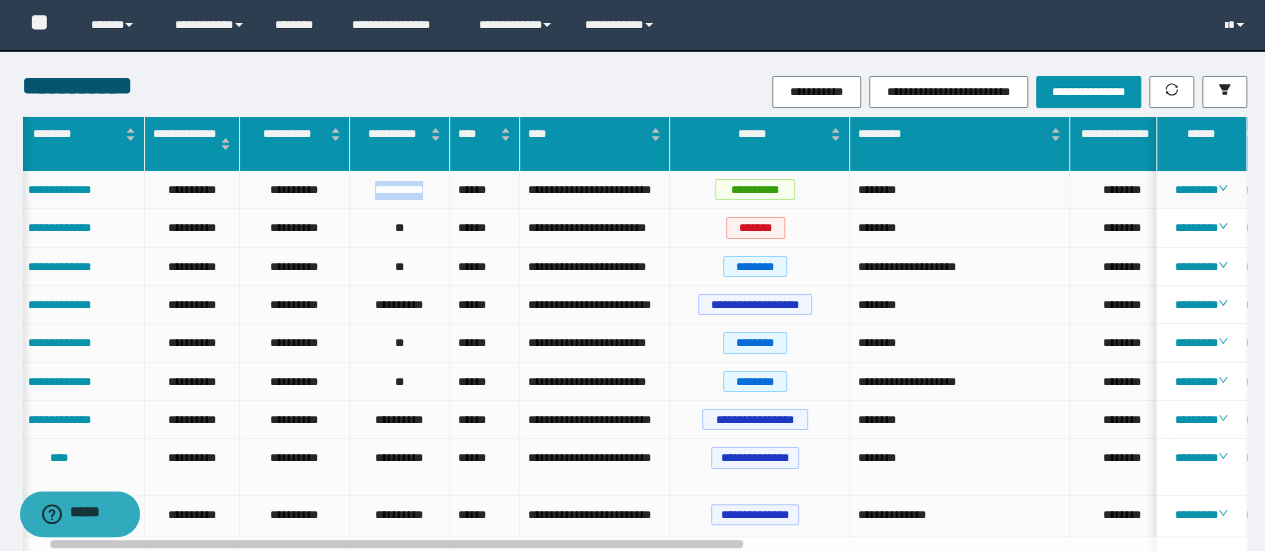 drag, startPoint x: 352, startPoint y: 186, endPoint x: 439, endPoint y: 205, distance: 89.050545 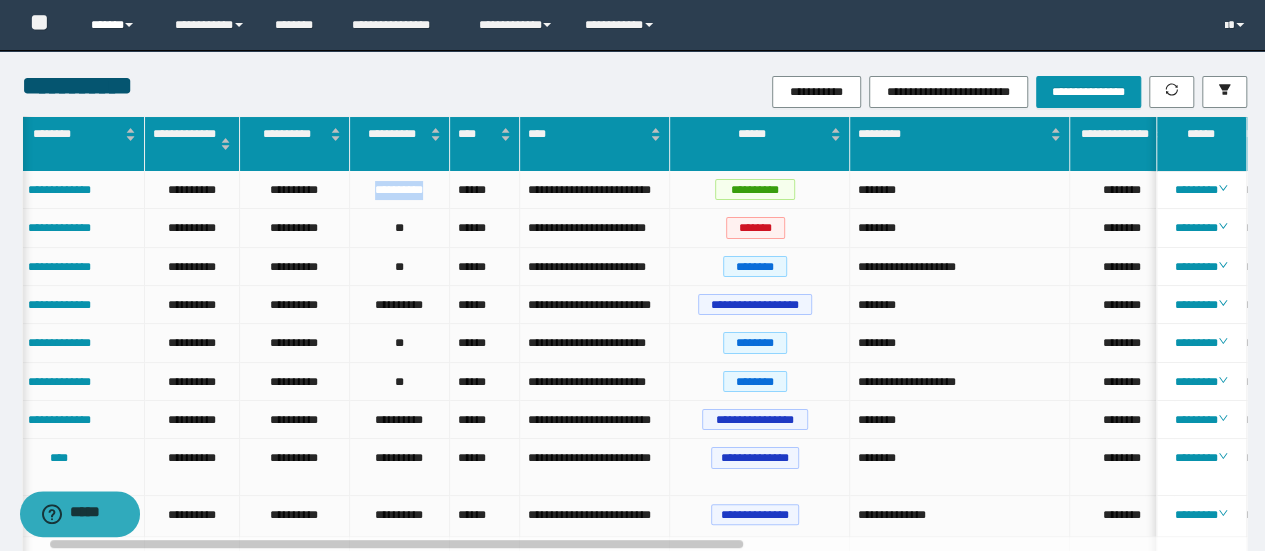 click on "******" at bounding box center (117, 25) 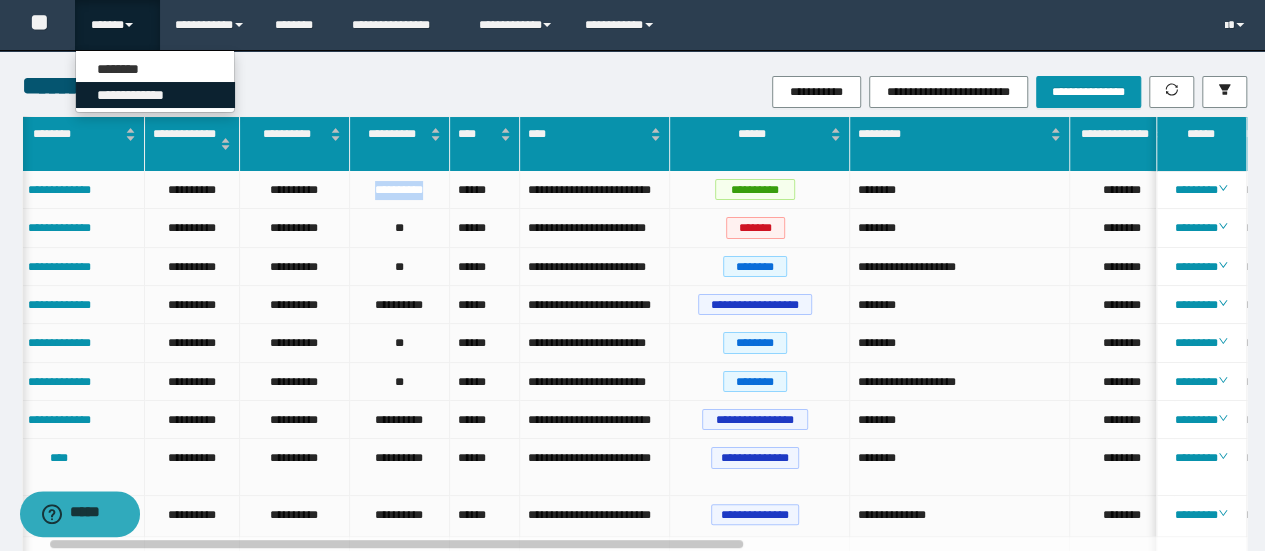 click on "**********" at bounding box center (155, 95) 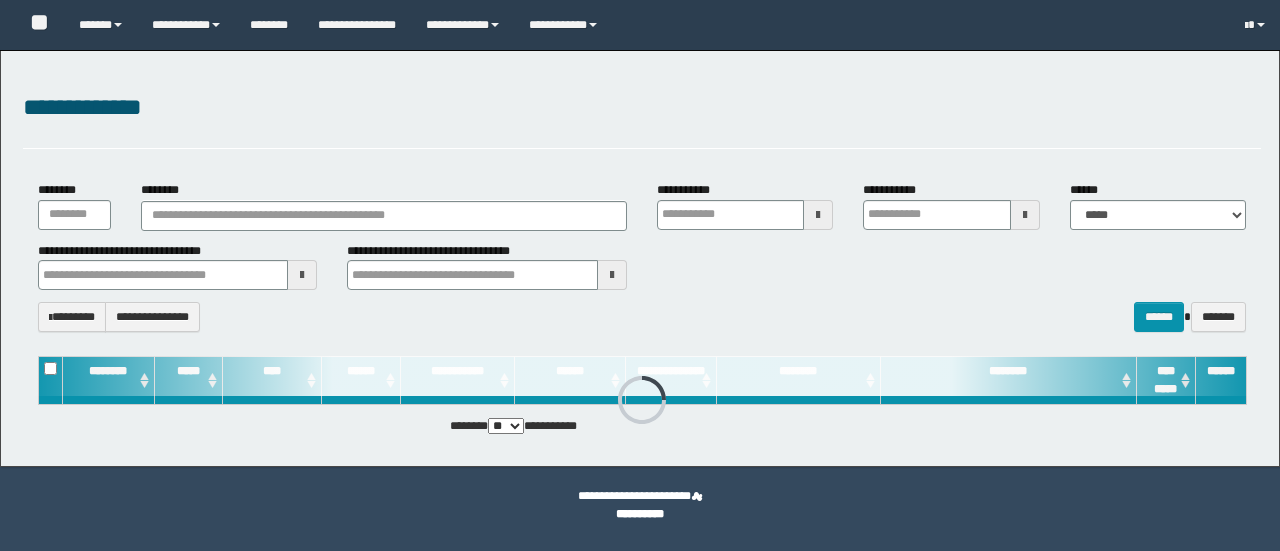 type on "**********" 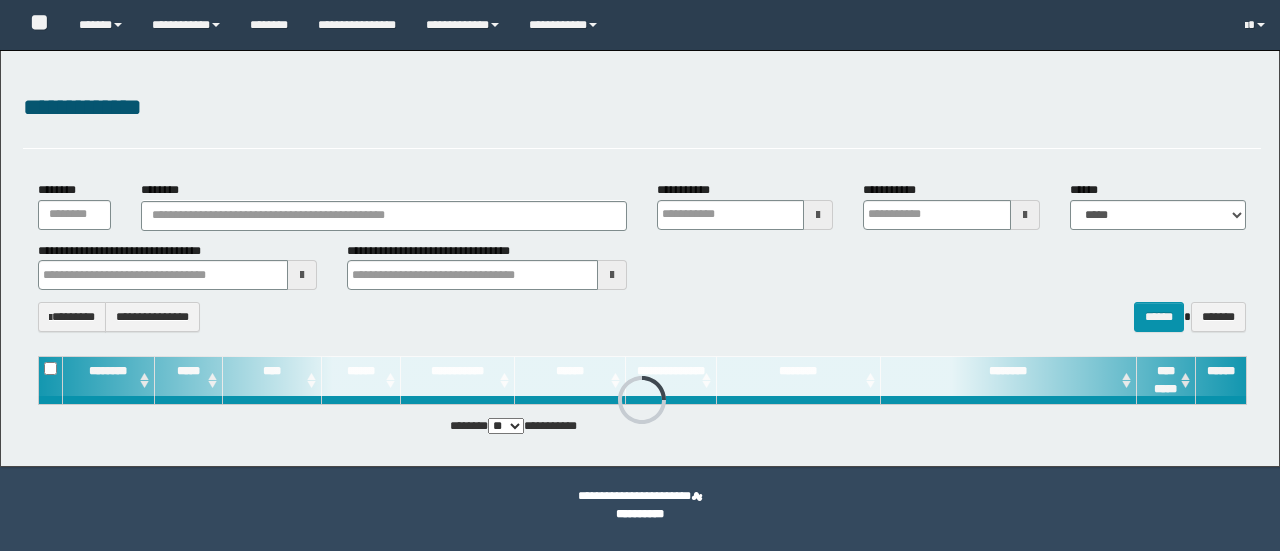 type on "**********" 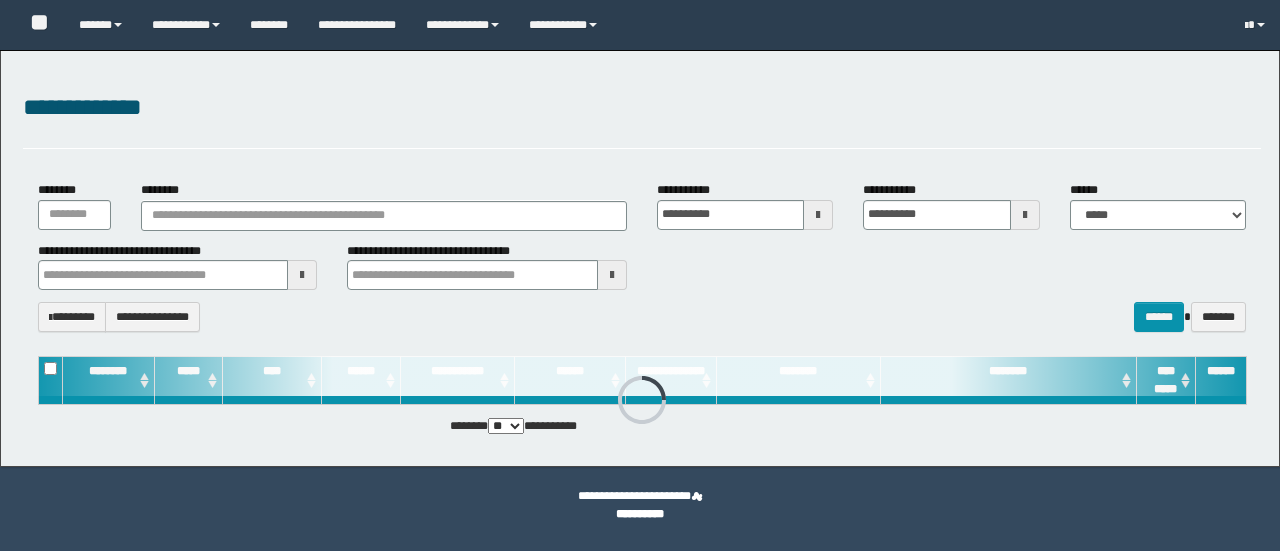type 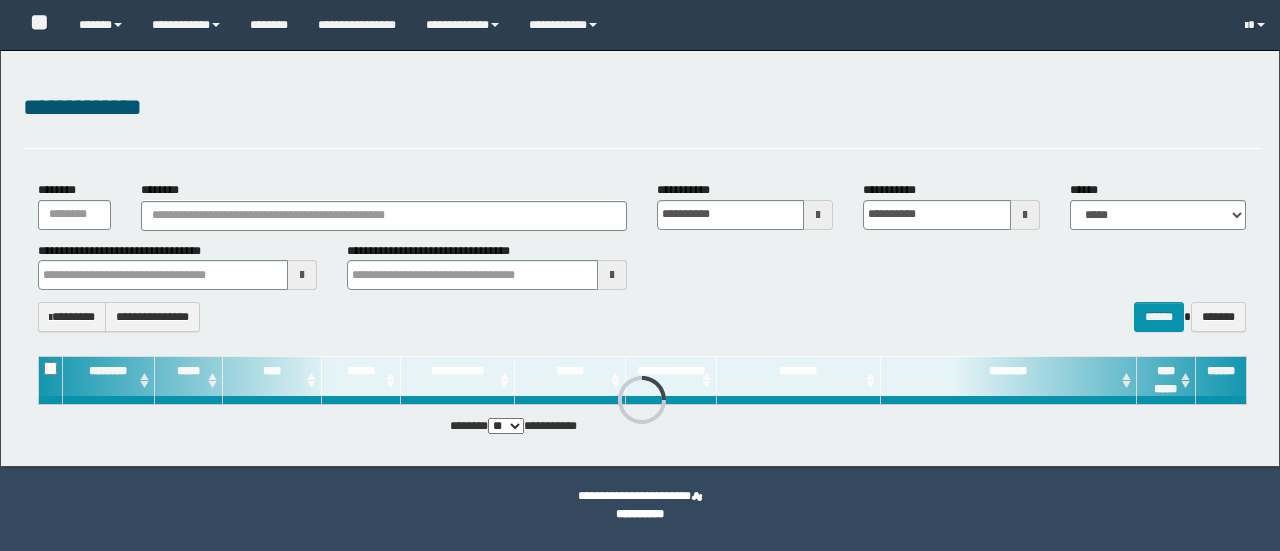 type 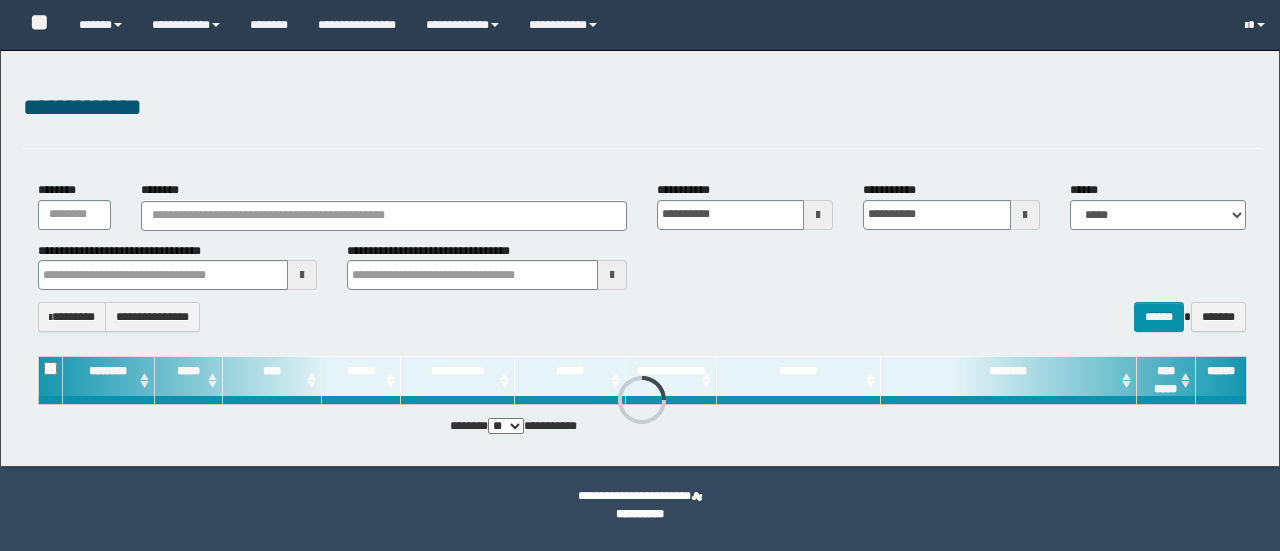 type 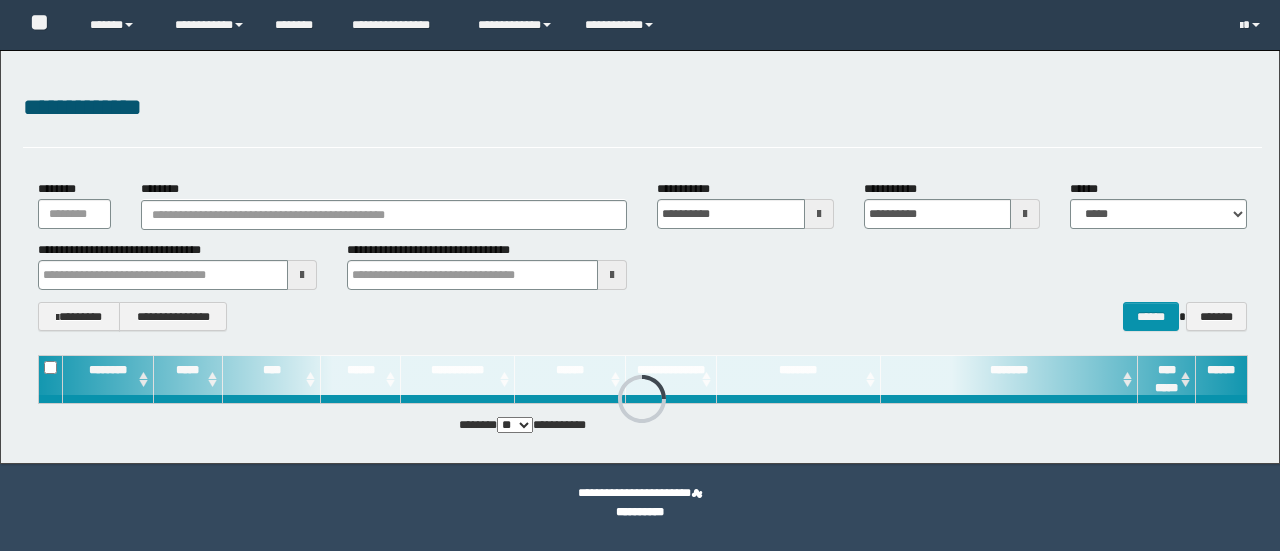 scroll, scrollTop: 0, scrollLeft: 0, axis: both 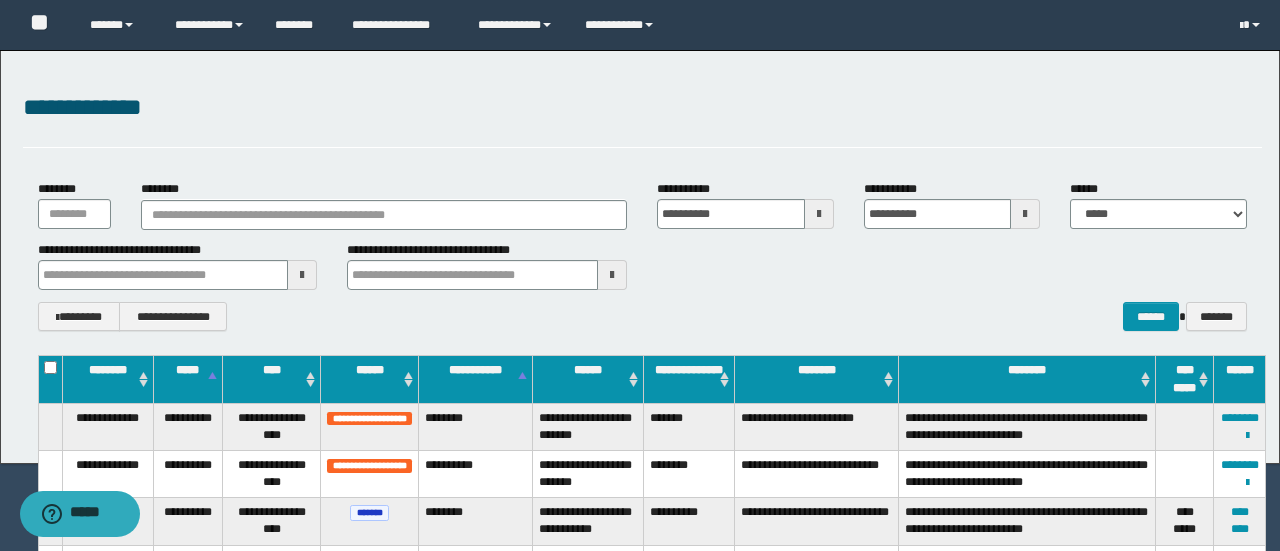 type 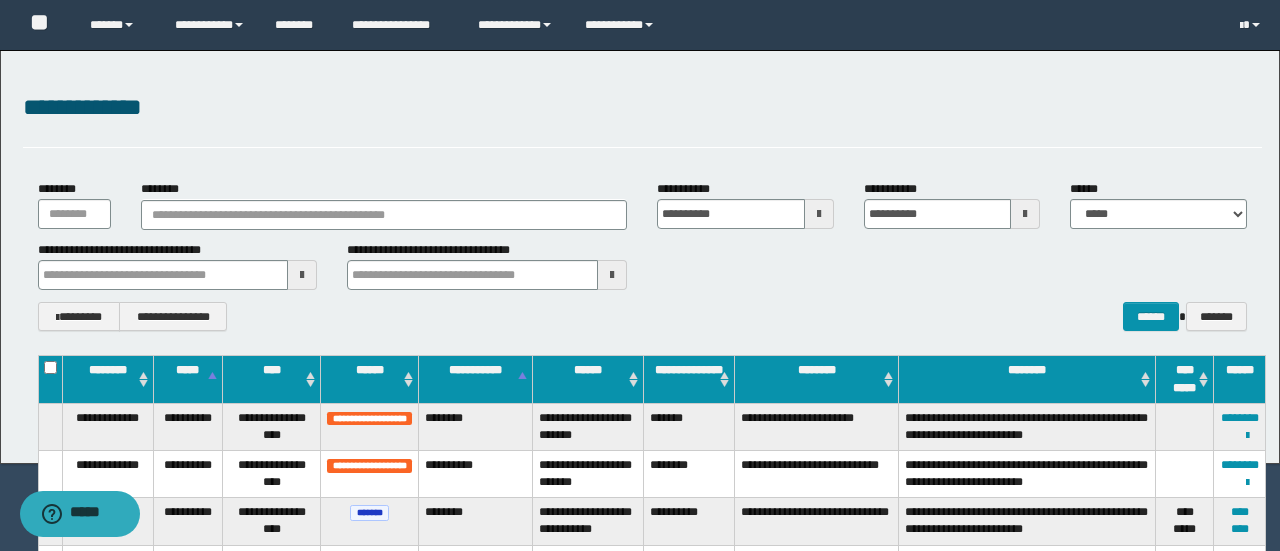 type 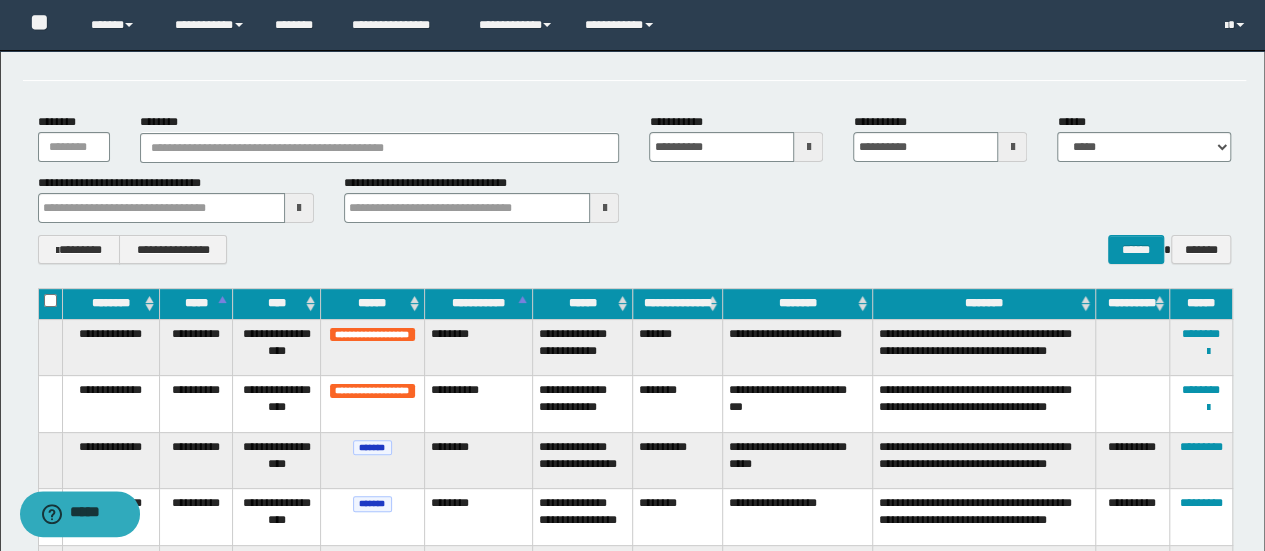 scroll, scrollTop: 68, scrollLeft: 0, axis: vertical 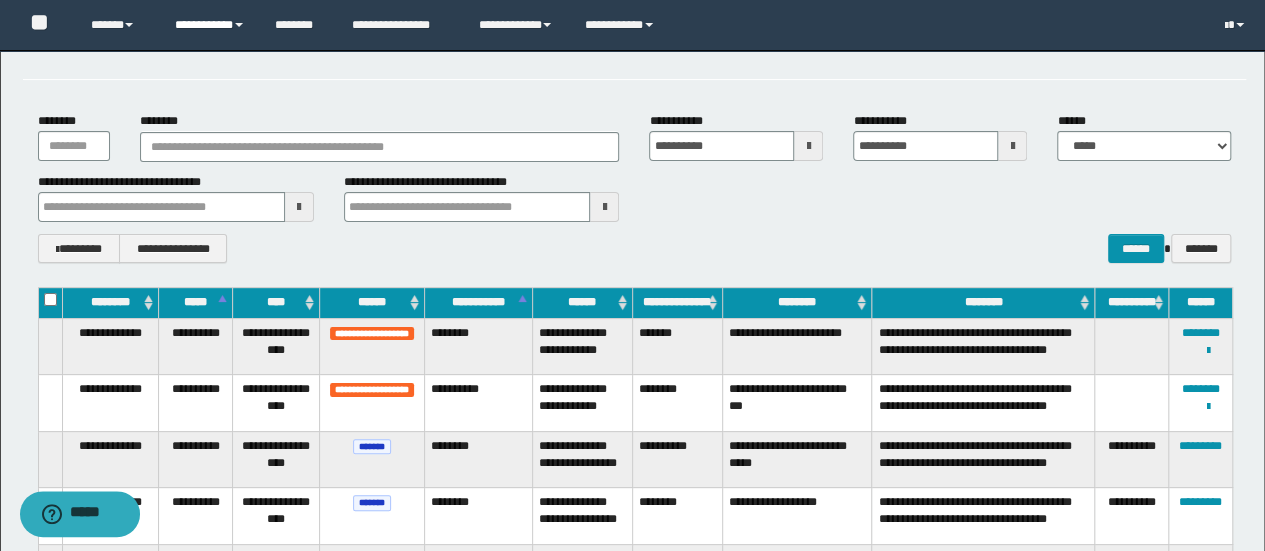 type 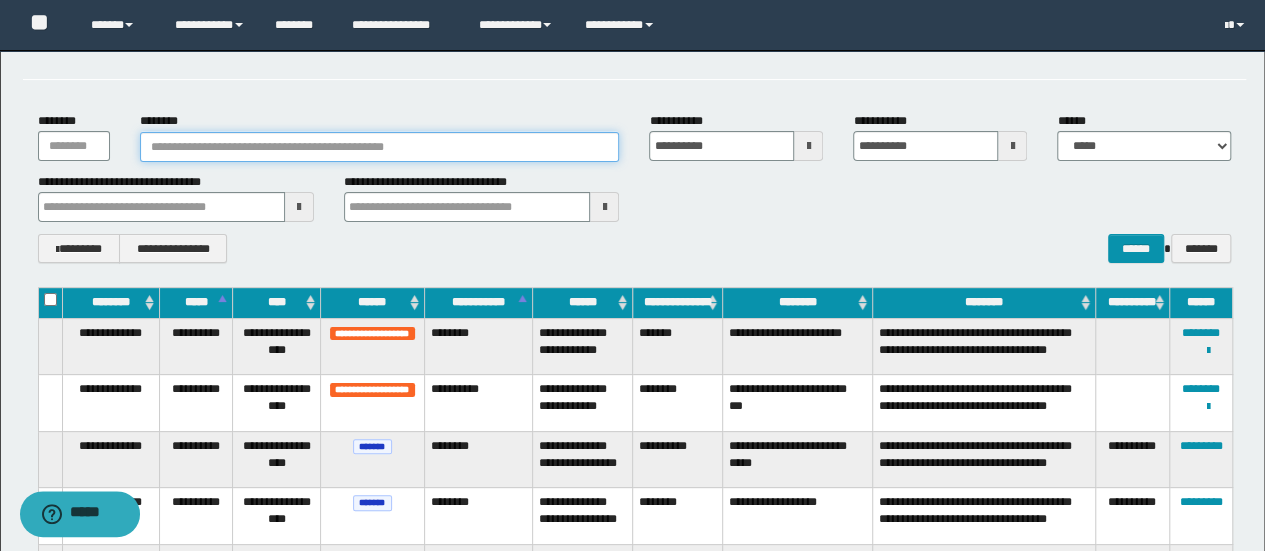 click on "********" at bounding box center [380, 147] 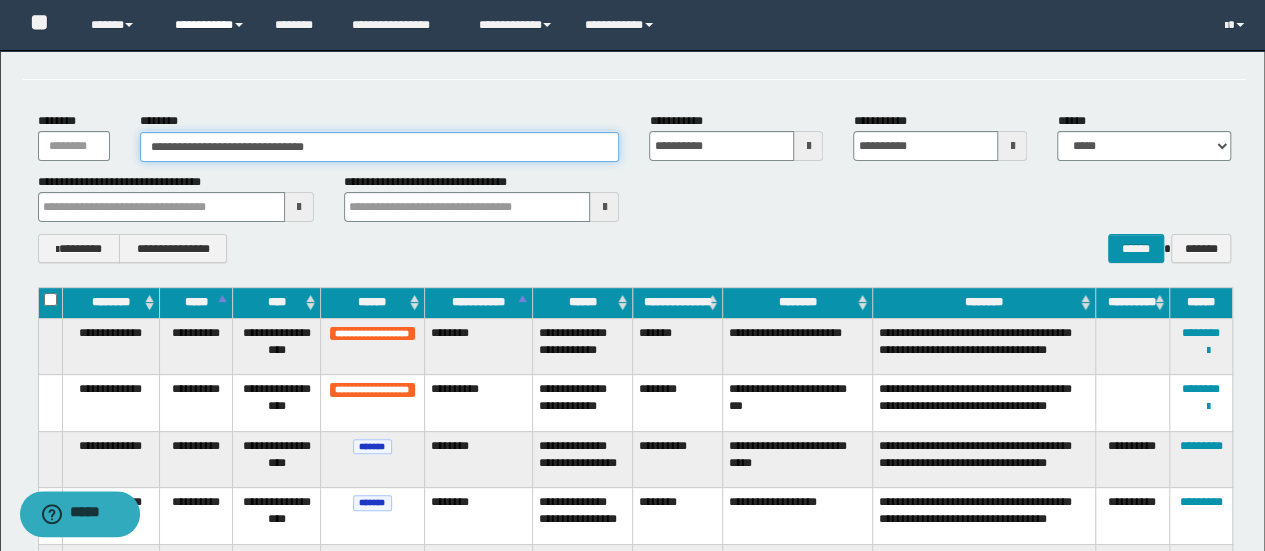 type on "**********" 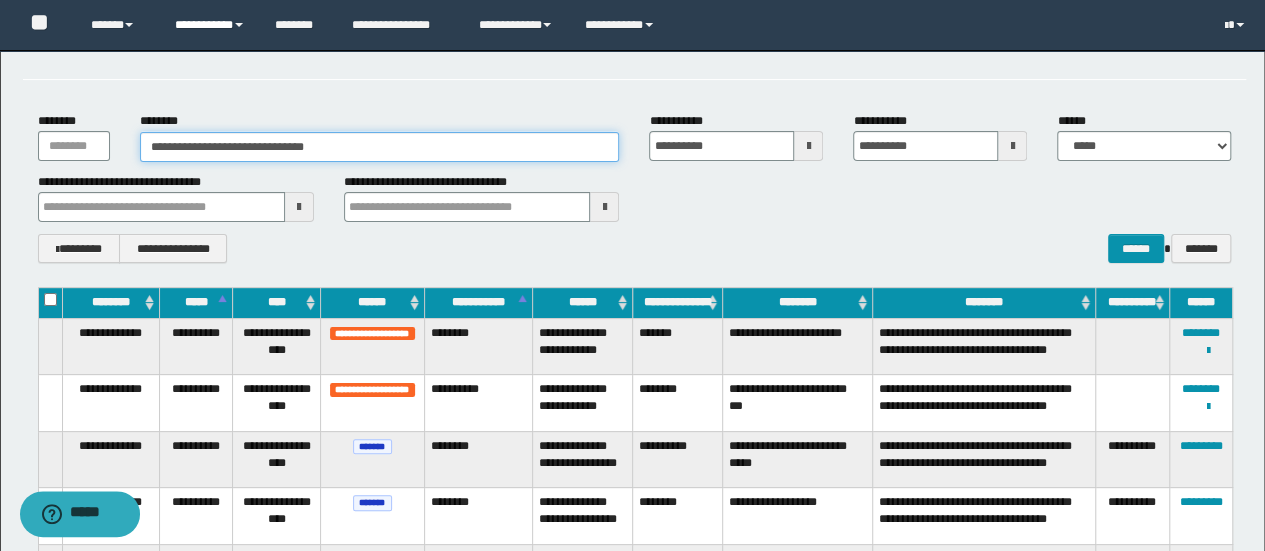 type 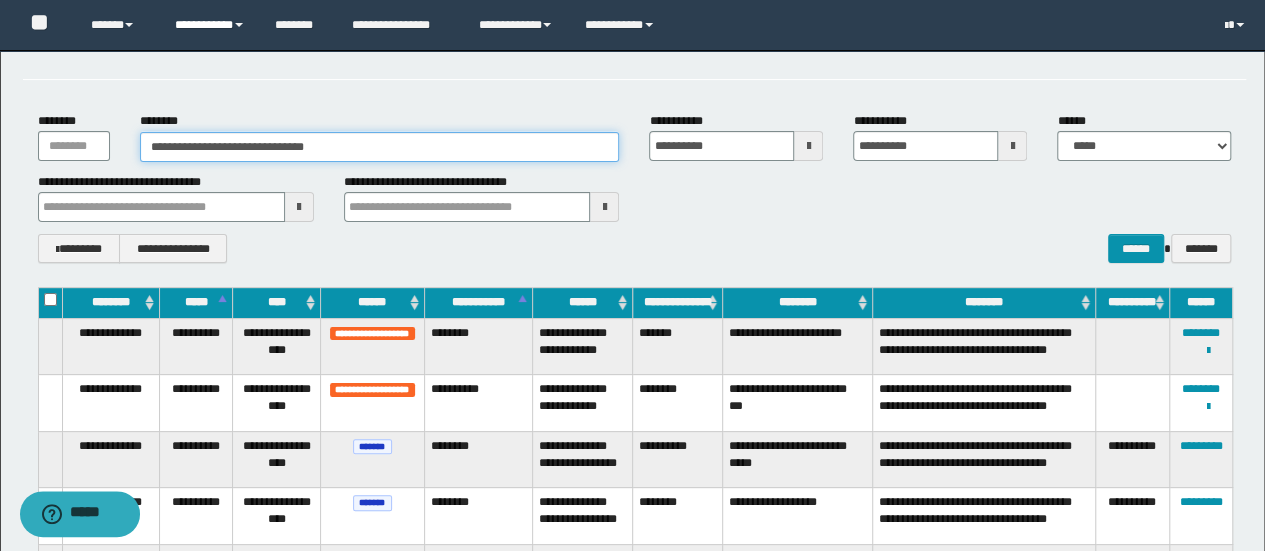 type 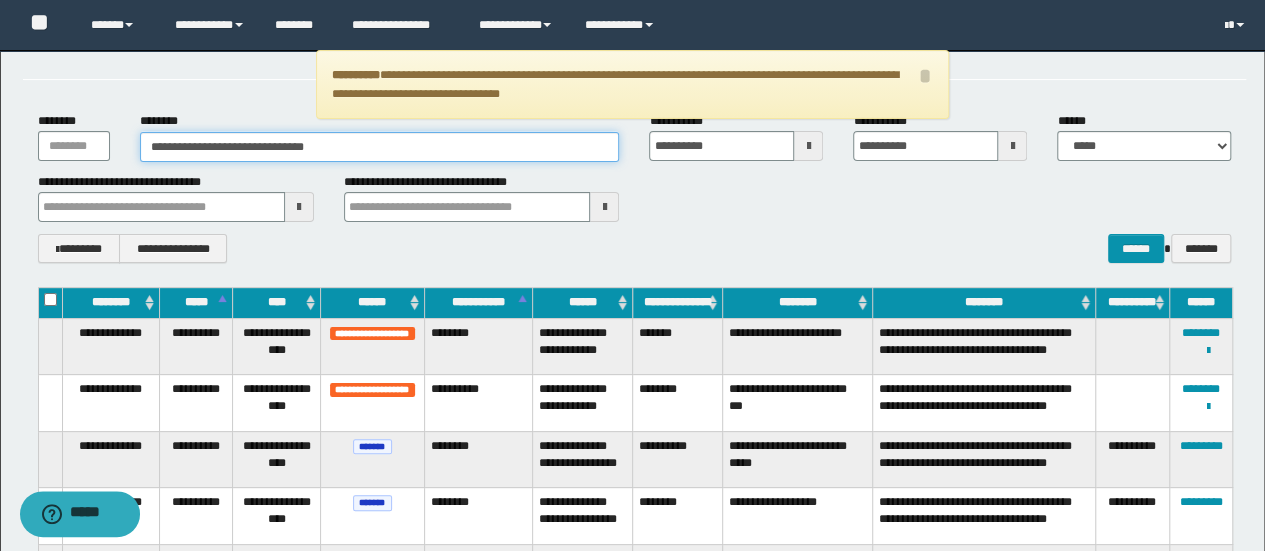 drag, startPoint x: 353, startPoint y: 146, endPoint x: 0, endPoint y: 132, distance: 353.2775 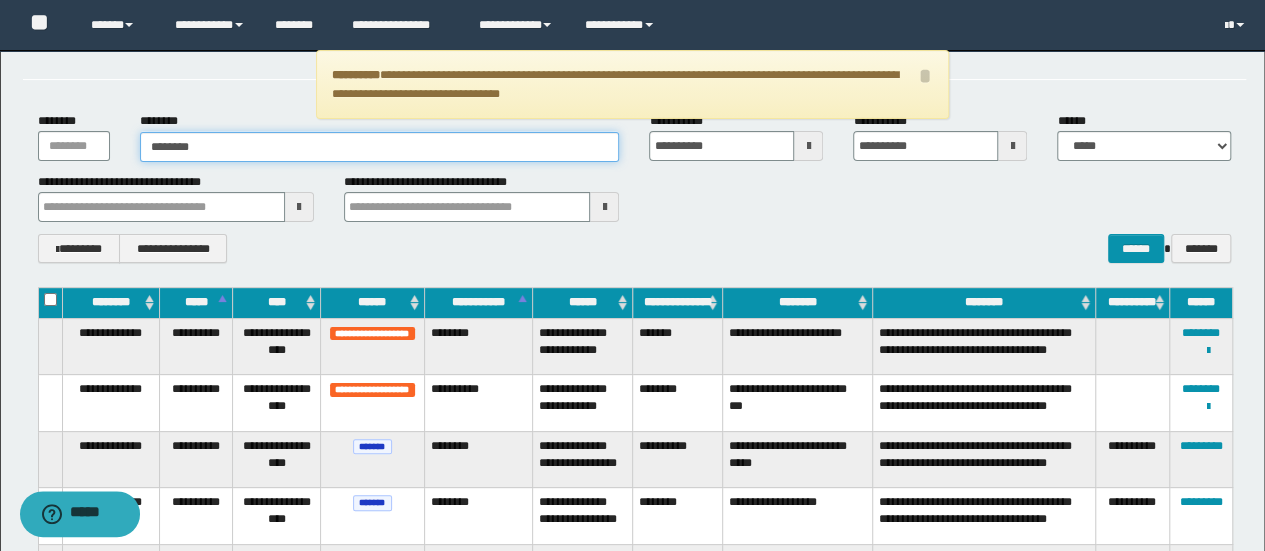 type 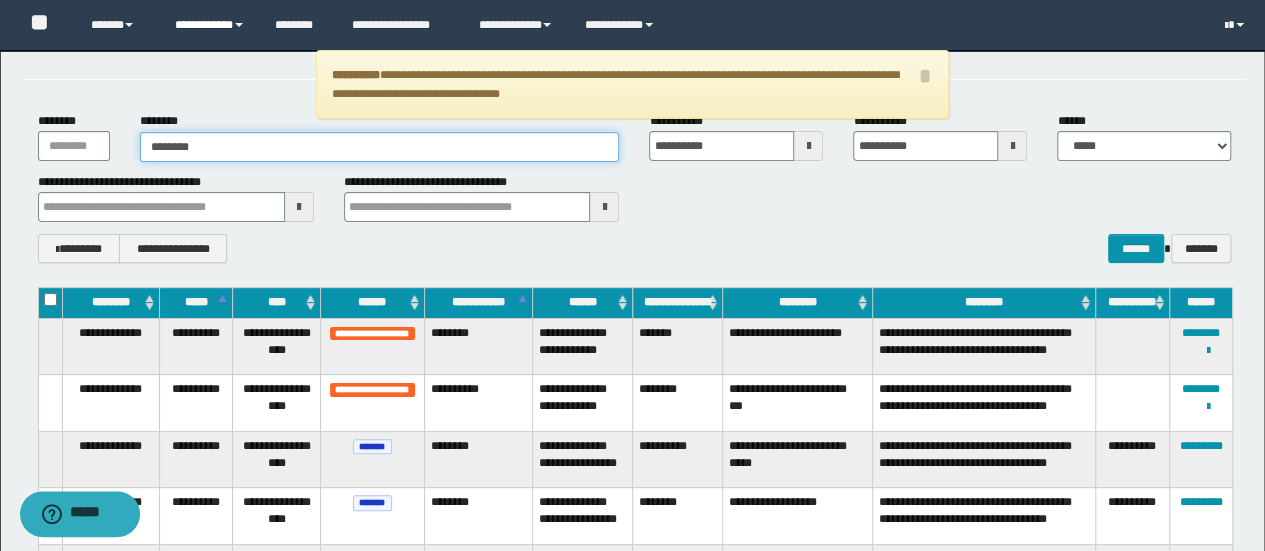 type on "********" 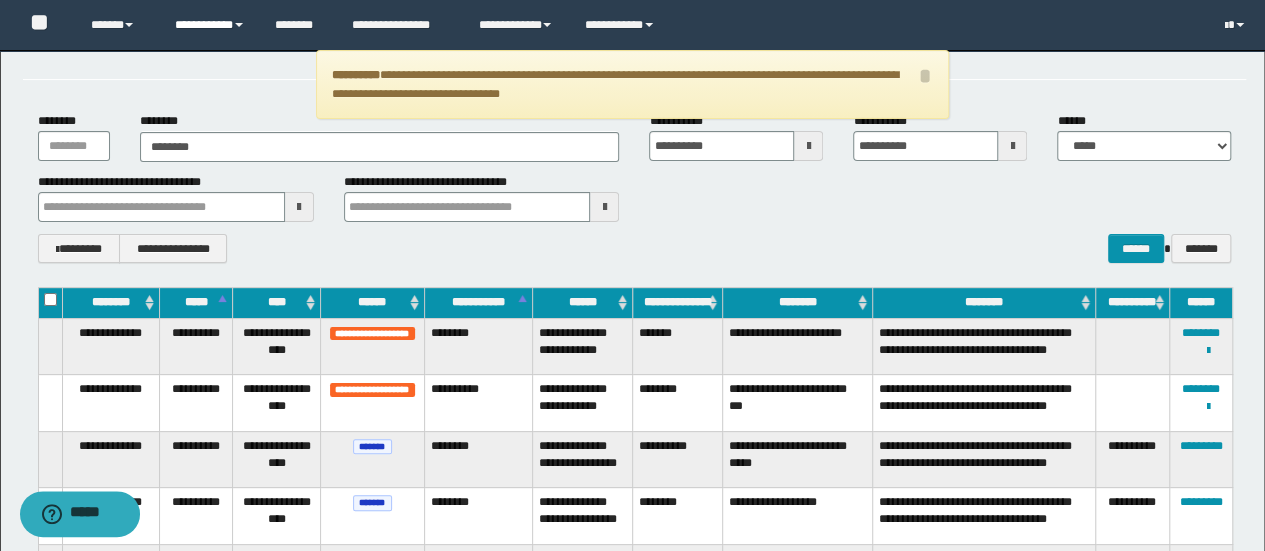 click on "**********" at bounding box center [210, 25] 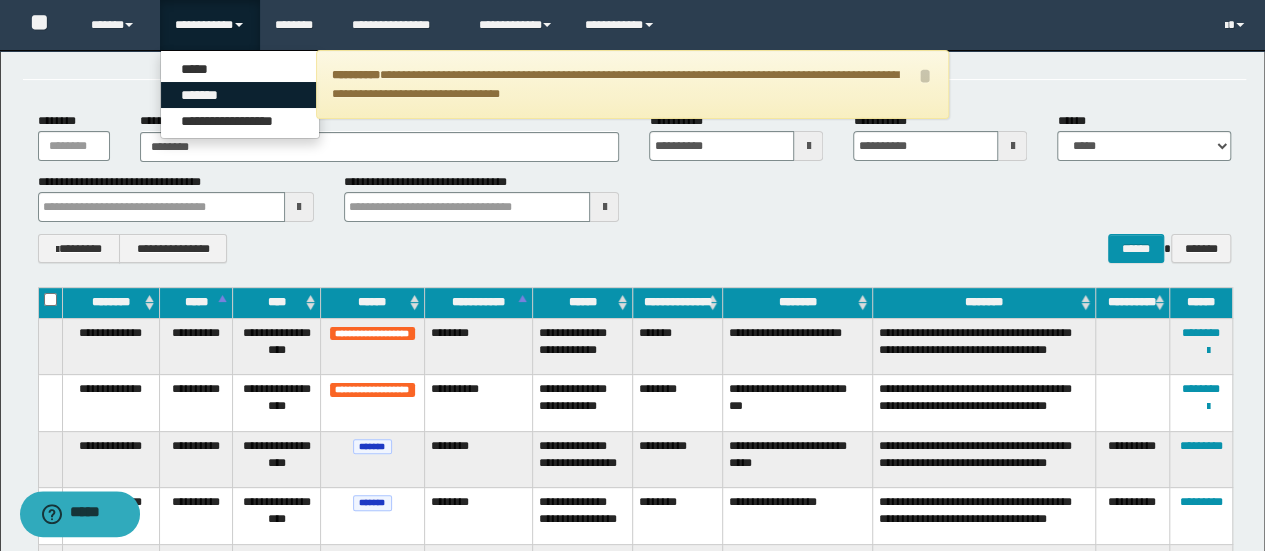 click on "*******" at bounding box center (240, 95) 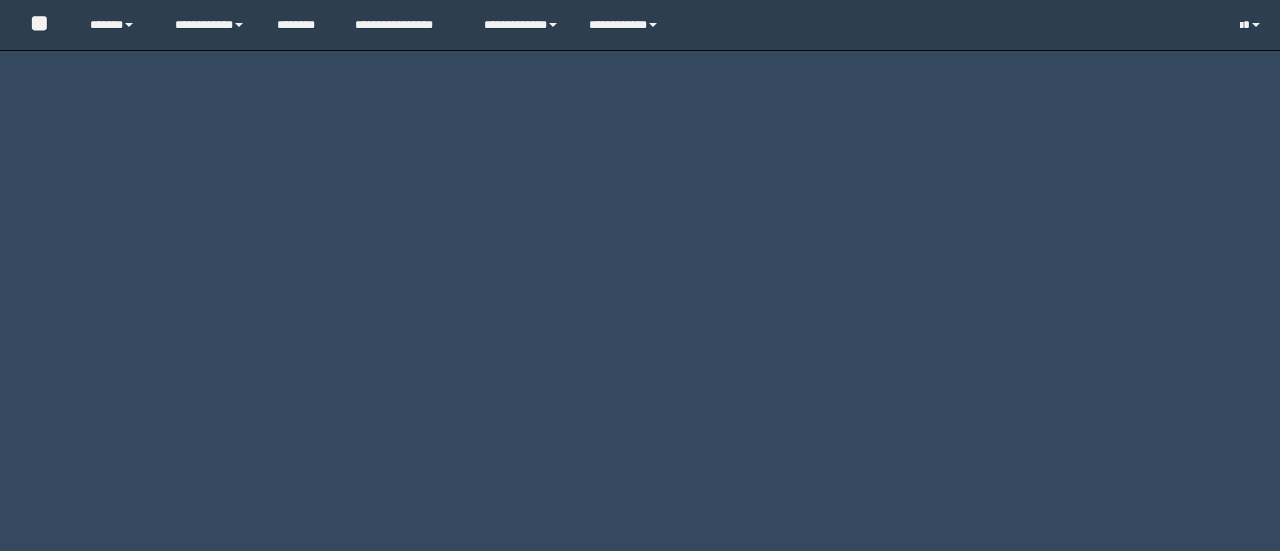 scroll, scrollTop: 0, scrollLeft: 0, axis: both 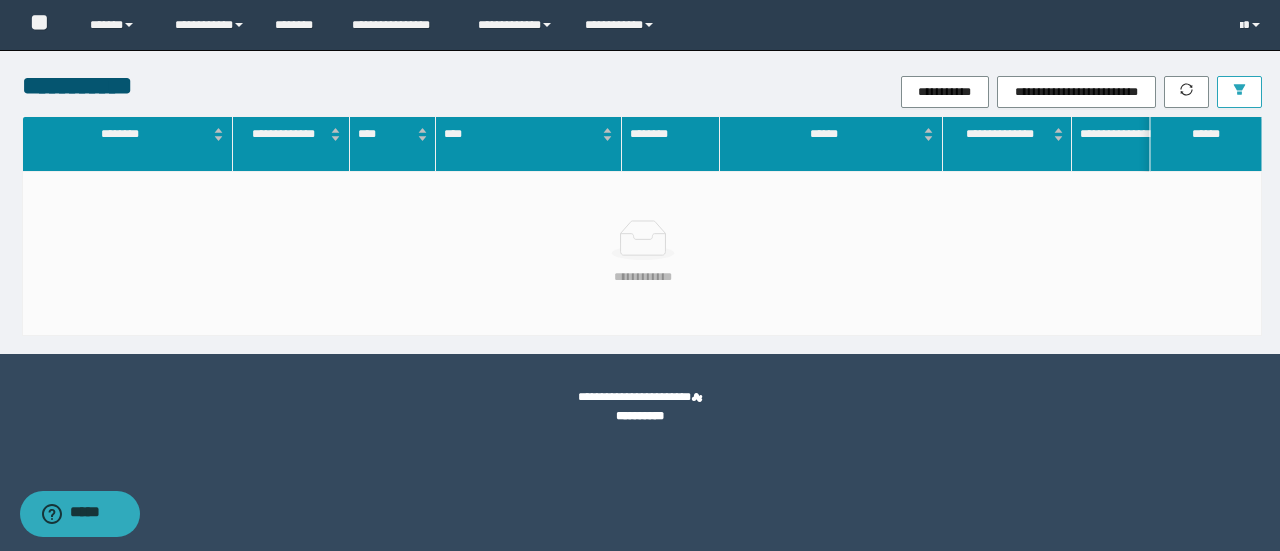 click at bounding box center [1239, 92] 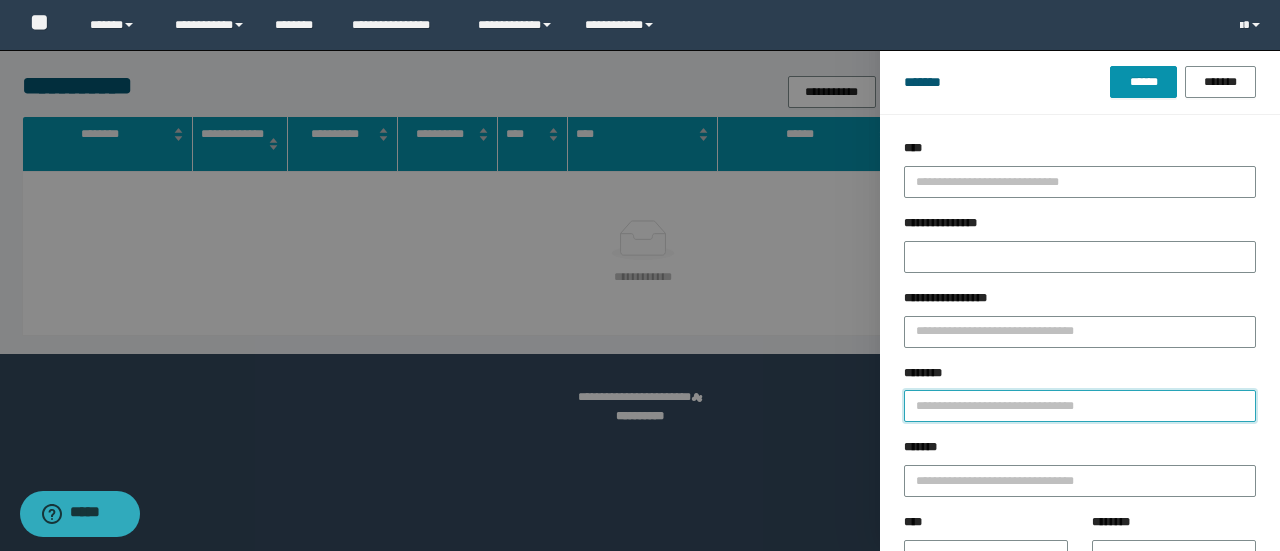 click on "********" at bounding box center [1080, 406] 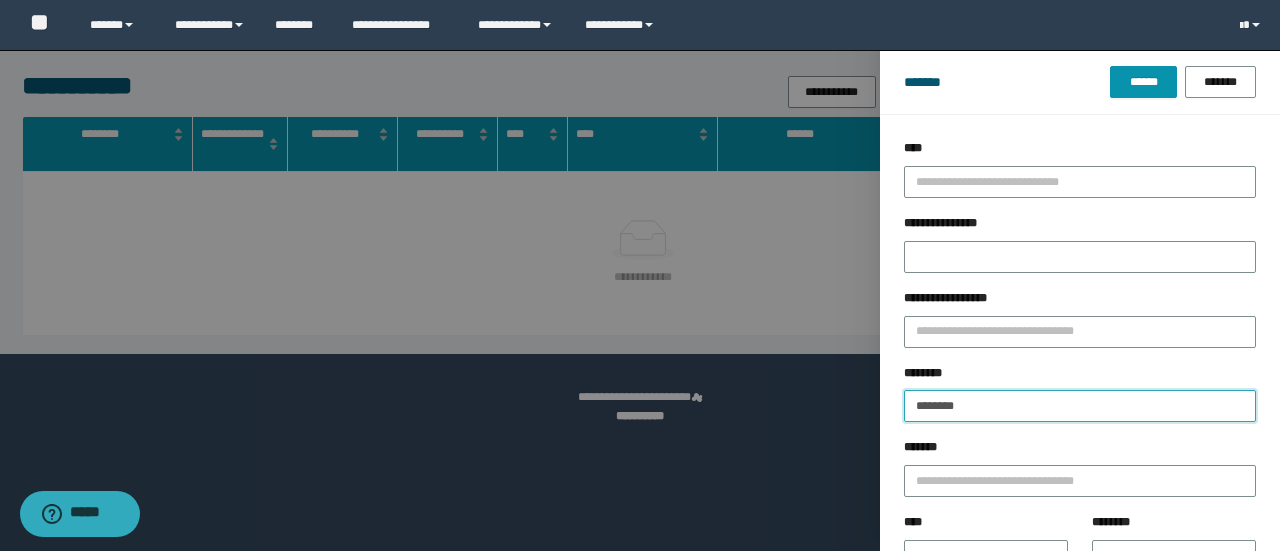 type on "********" 